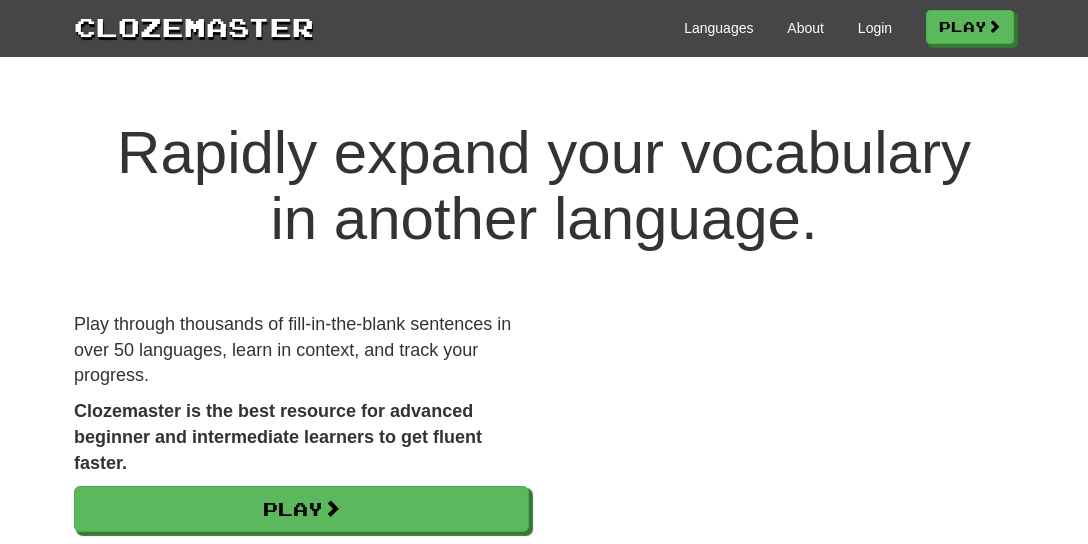 scroll, scrollTop: 0, scrollLeft: 0, axis: both 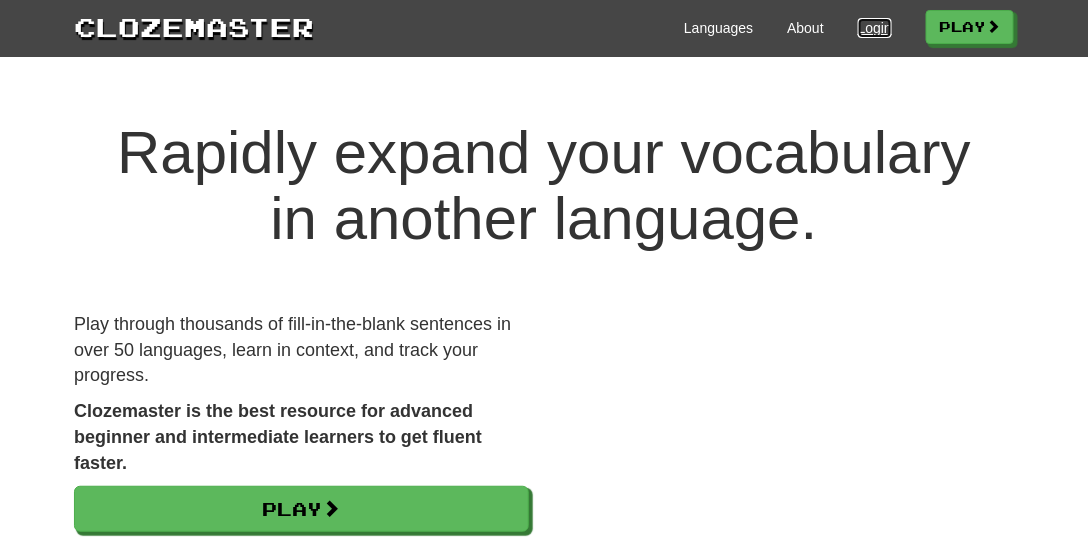click on "Login" at bounding box center [875, 28] 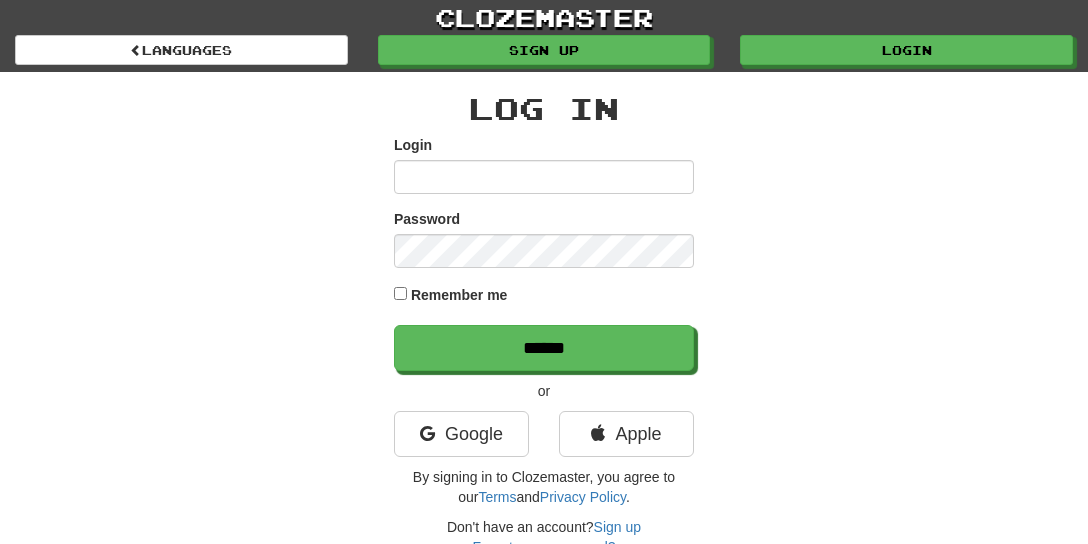 scroll, scrollTop: 0, scrollLeft: 0, axis: both 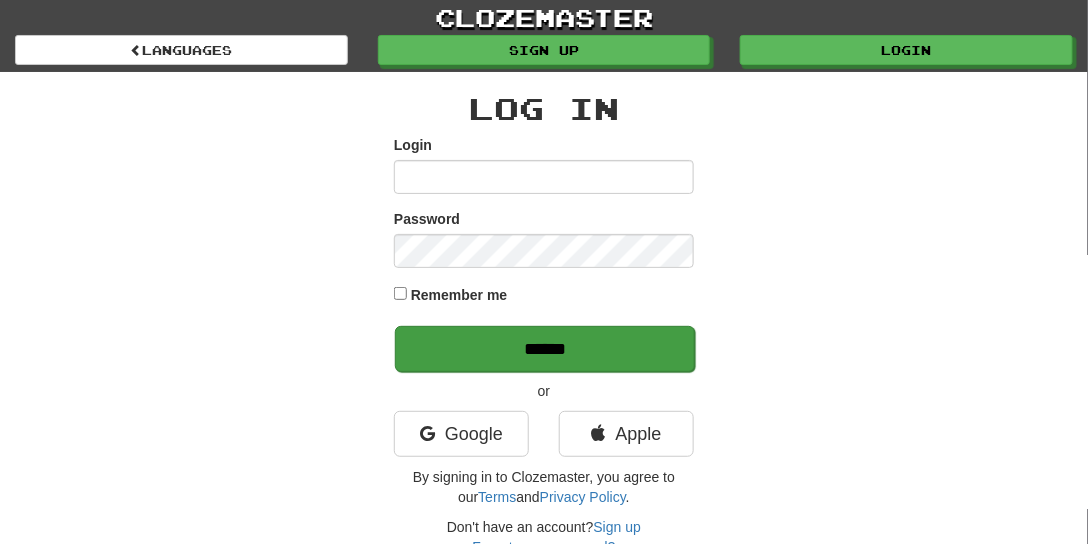 type on "**********" 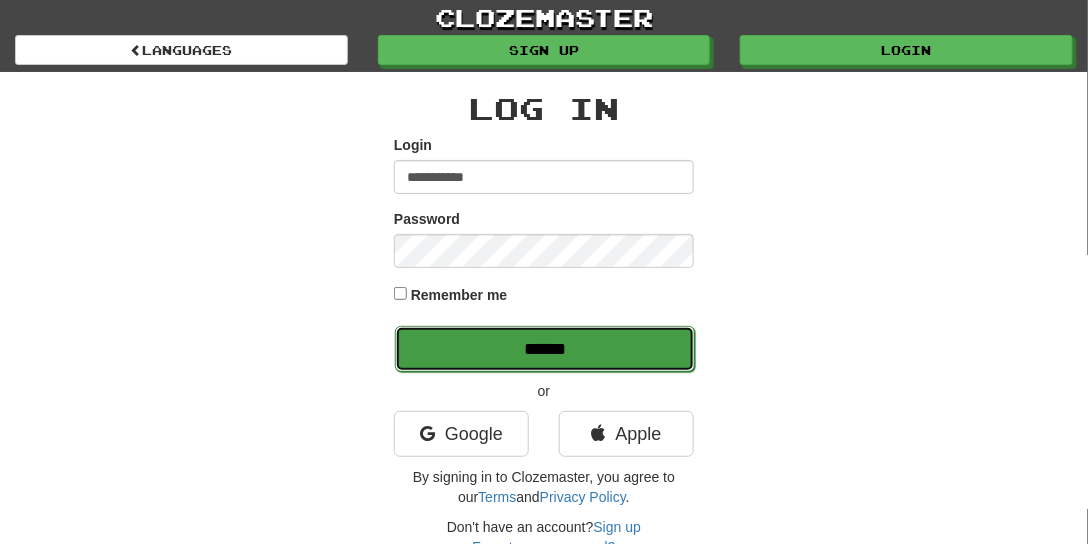 click on "******" at bounding box center [545, 349] 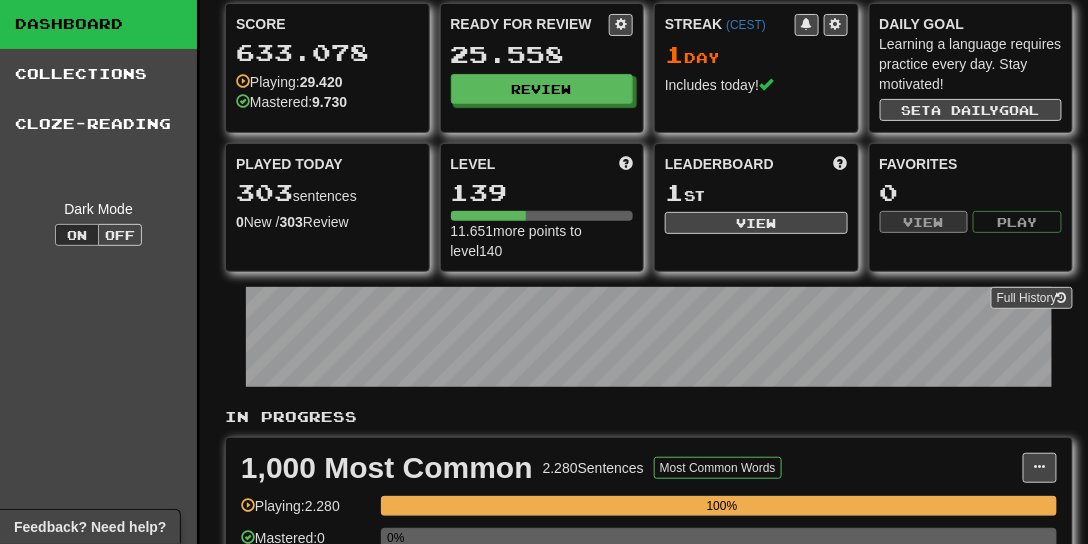 scroll, scrollTop: 0, scrollLeft: 0, axis: both 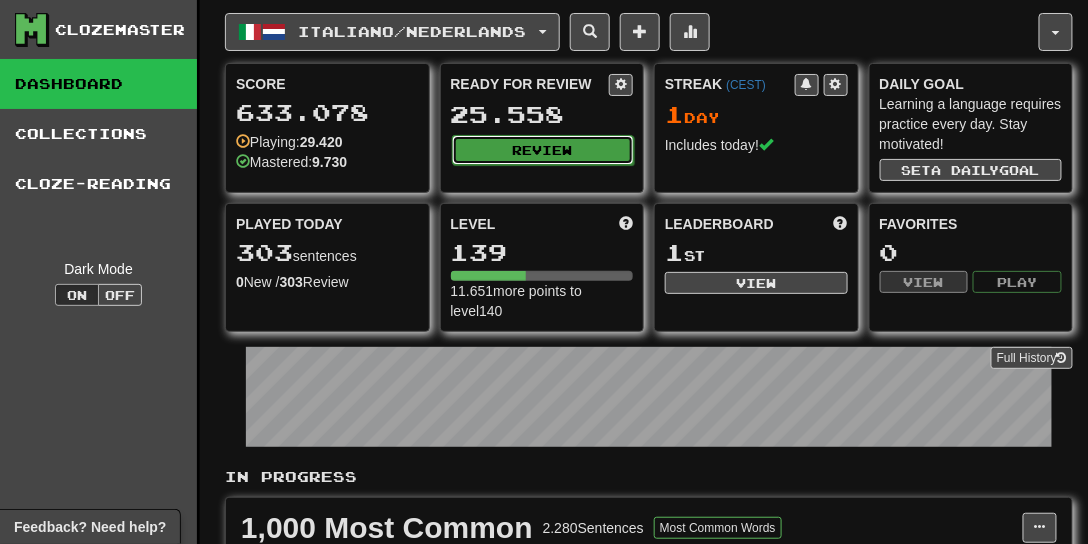 click on "Review" at bounding box center [543, 150] 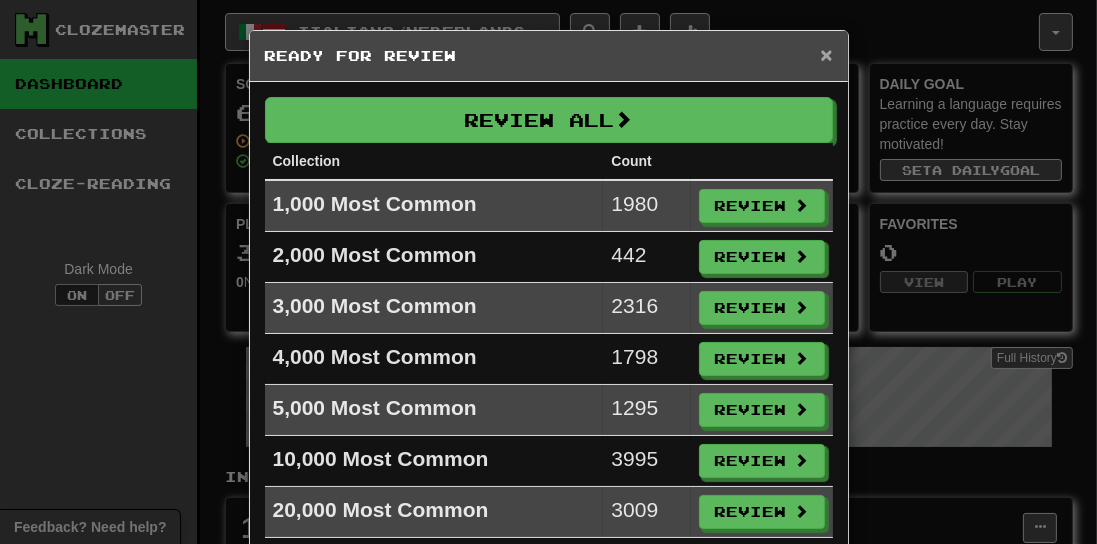 click on "×" at bounding box center [826, 54] 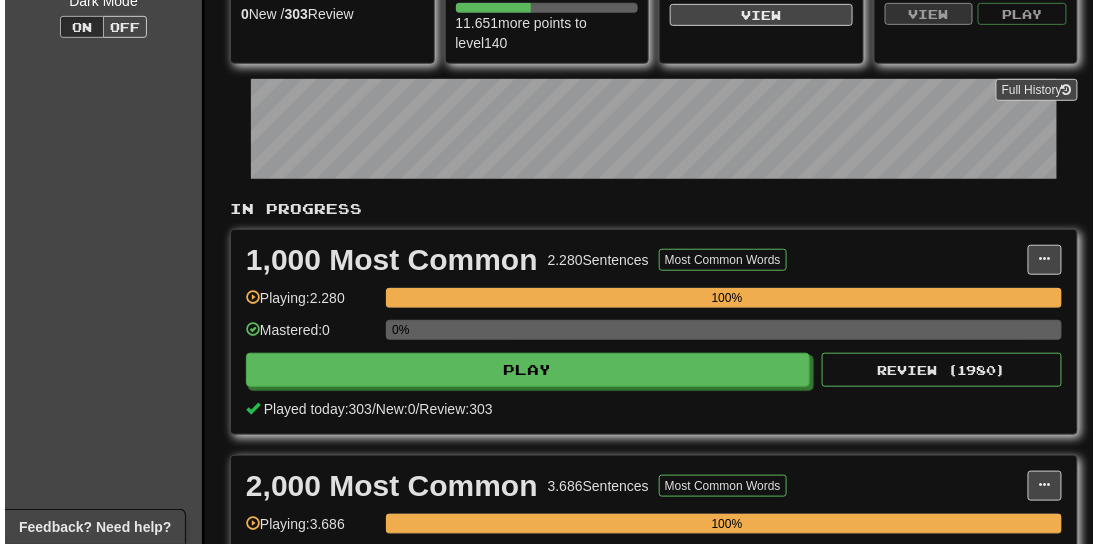 scroll, scrollTop: 285, scrollLeft: 0, axis: vertical 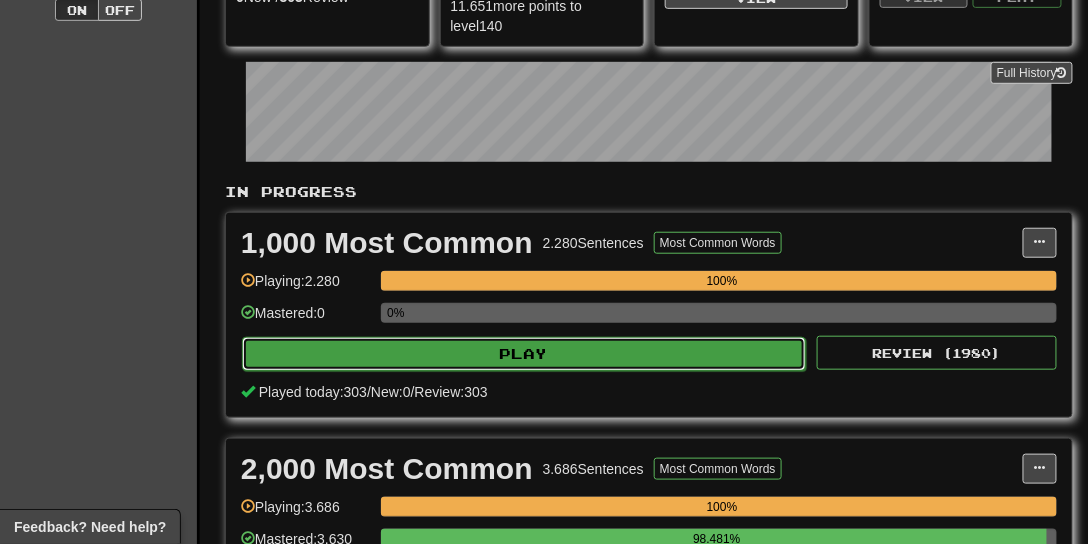 click on "Play" at bounding box center [524, 354] 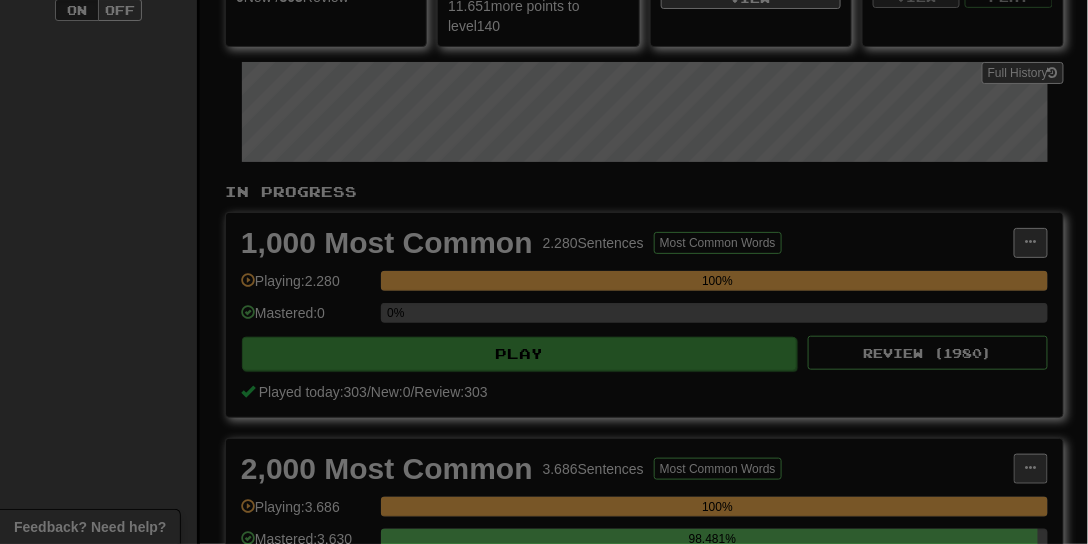 click at bounding box center (544, 272) 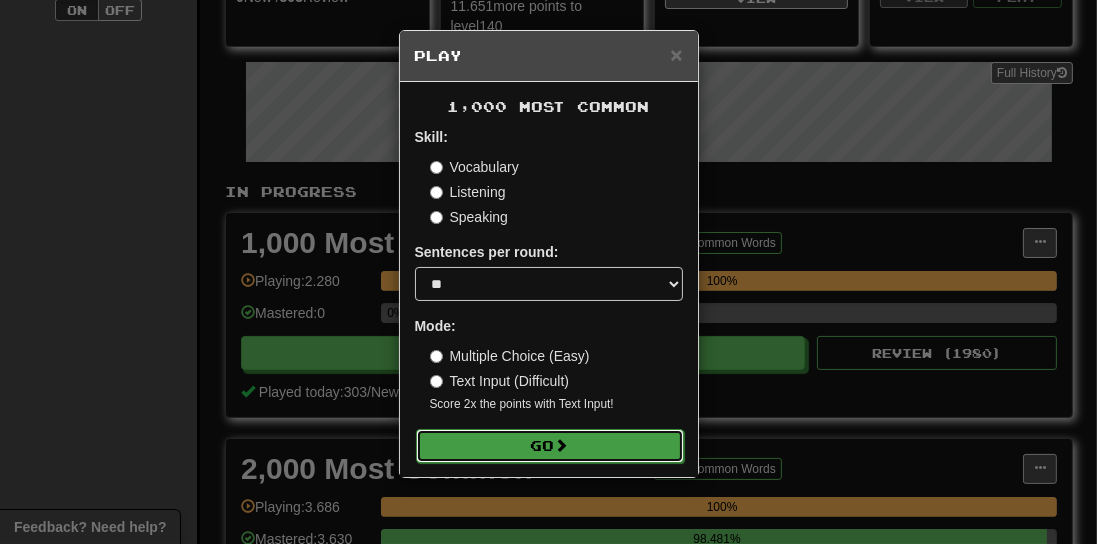click on "Go" at bounding box center [550, 446] 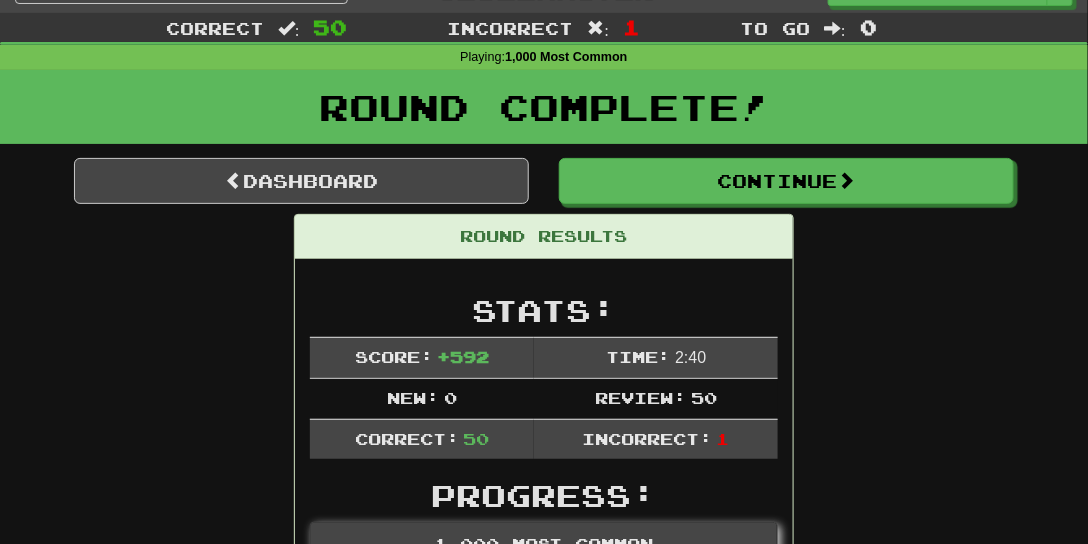 scroll, scrollTop: 0, scrollLeft: 0, axis: both 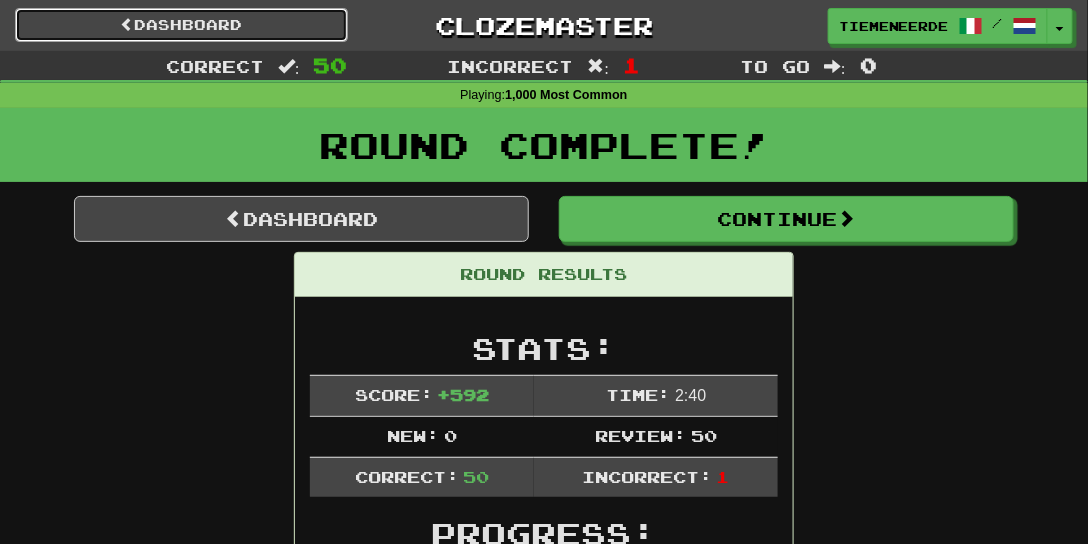 click on "Dashboard" at bounding box center [181, 25] 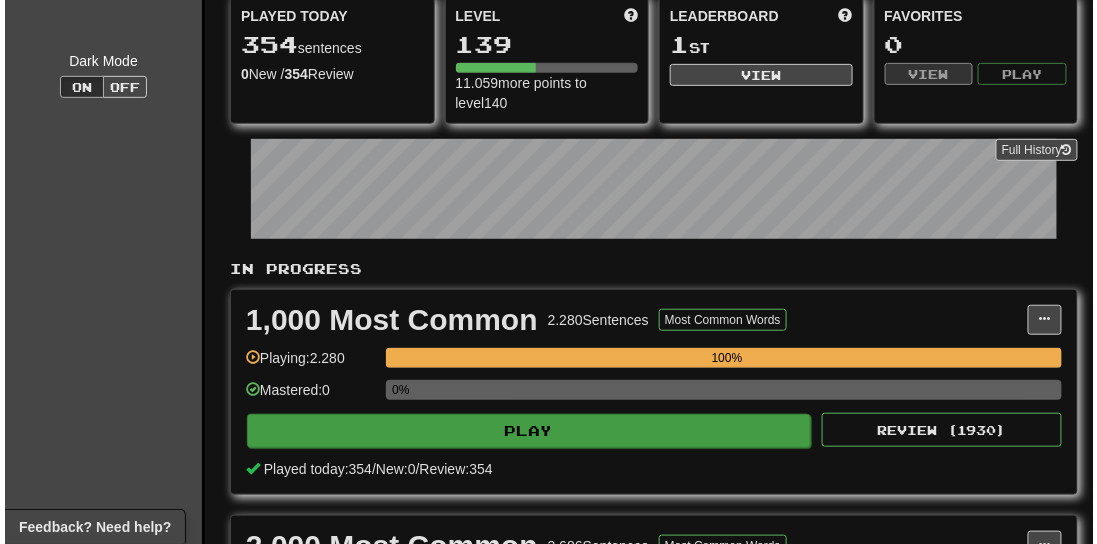 scroll, scrollTop: 228, scrollLeft: 0, axis: vertical 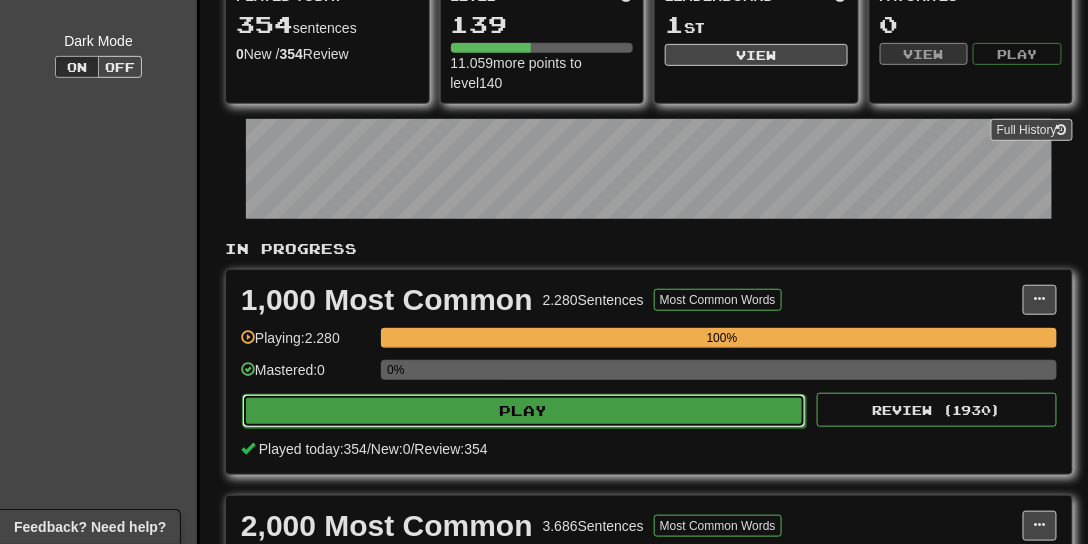 click on "Play" at bounding box center [524, 411] 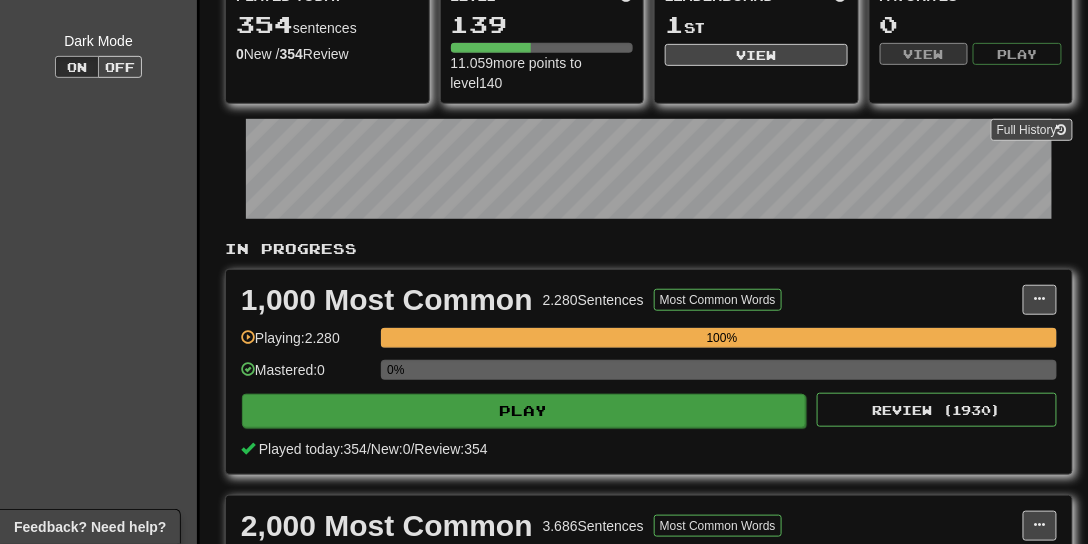 select on "**" 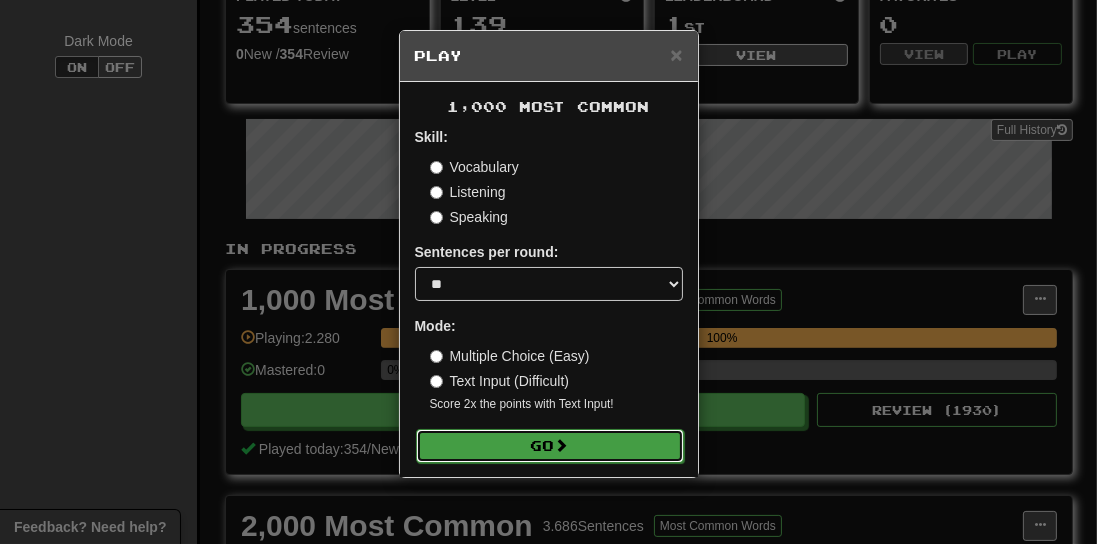 click on "Go" at bounding box center (550, 446) 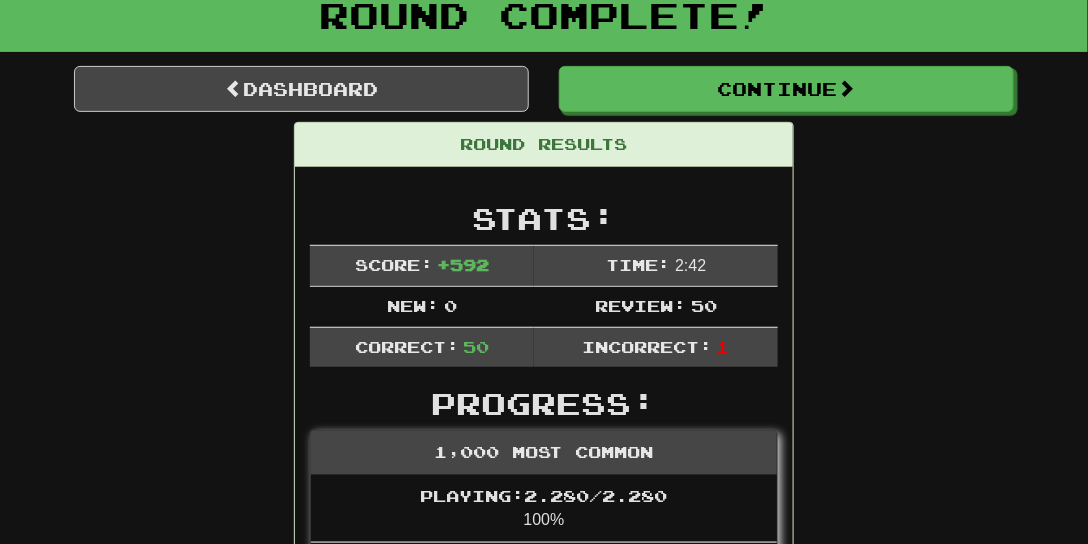 scroll, scrollTop: 0, scrollLeft: 0, axis: both 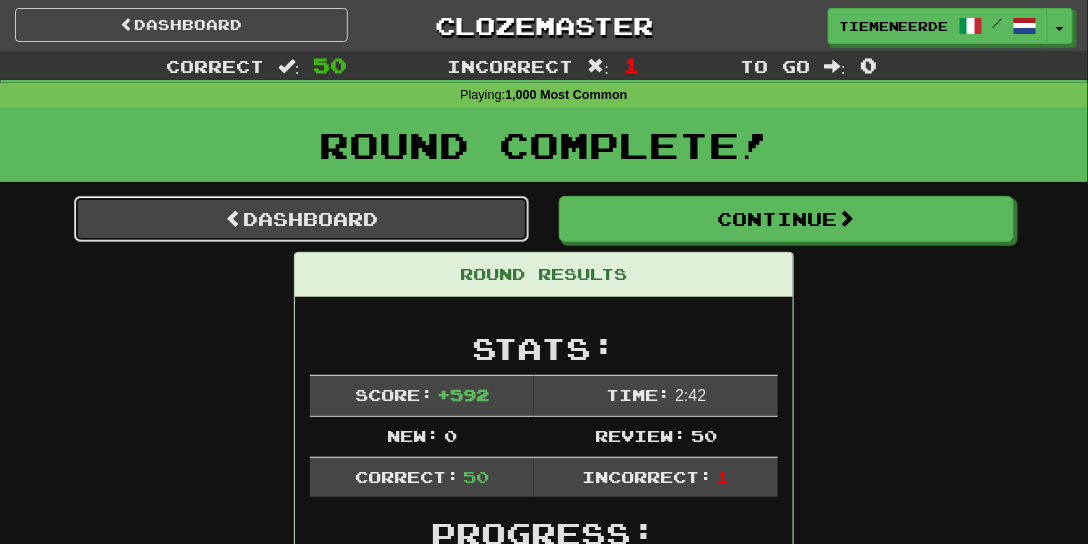 click on "Dashboard" at bounding box center (301, 219) 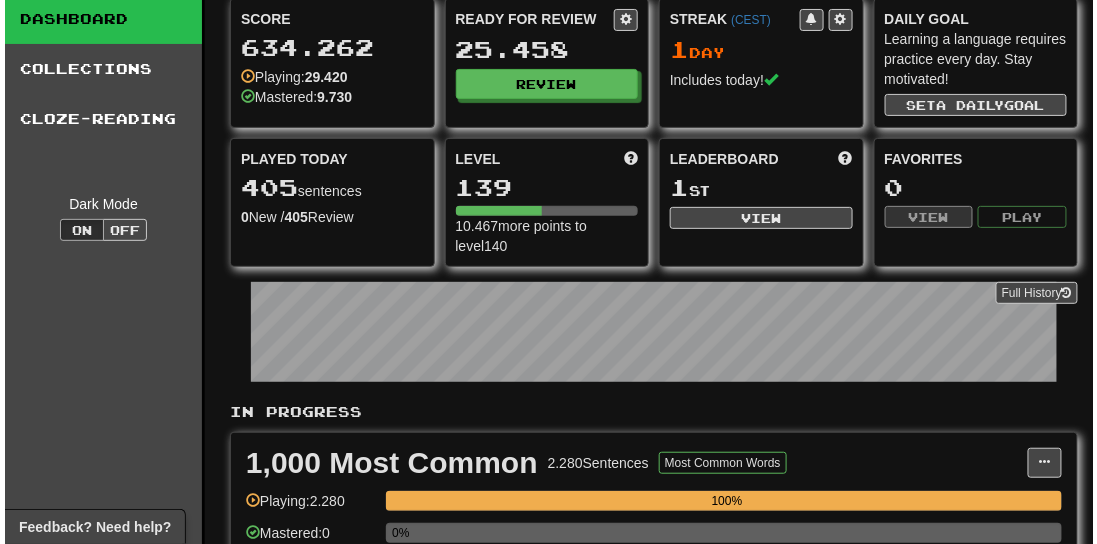 scroll, scrollTop: 171, scrollLeft: 0, axis: vertical 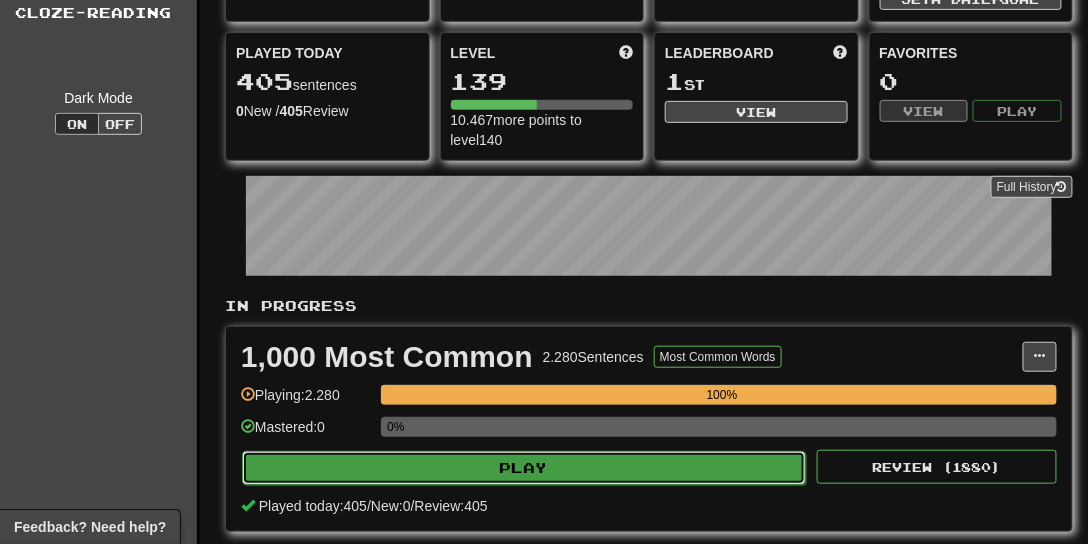click on "Play" at bounding box center [524, 468] 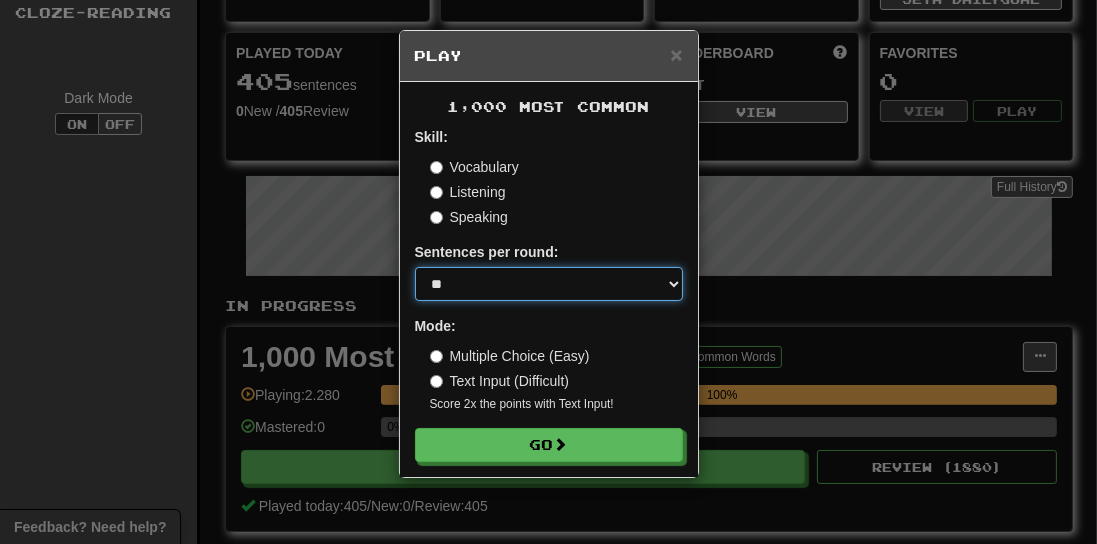 click on "* ** ** ** ** ** *** ********" at bounding box center (549, 284) 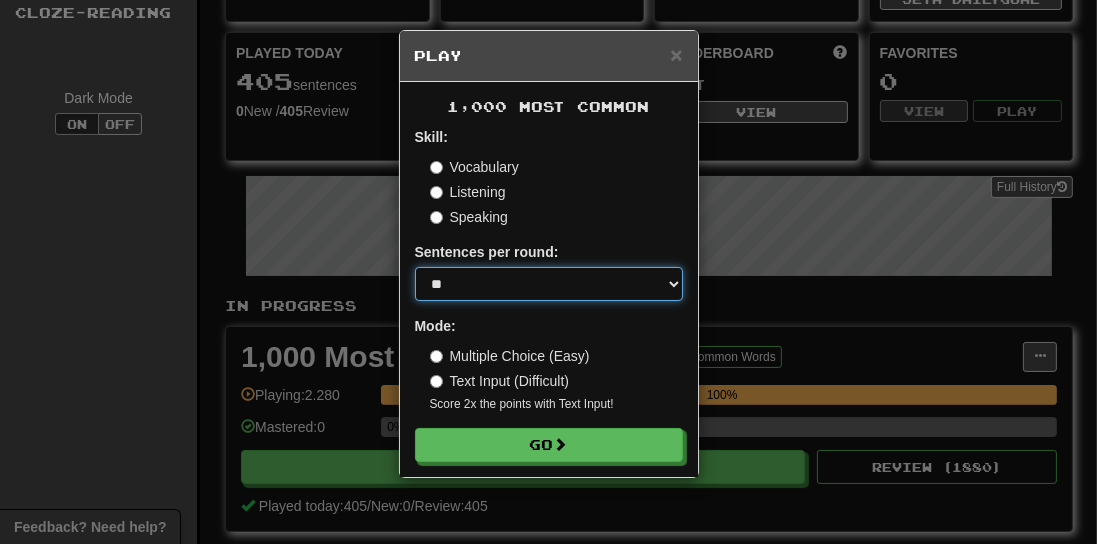 select on "***" 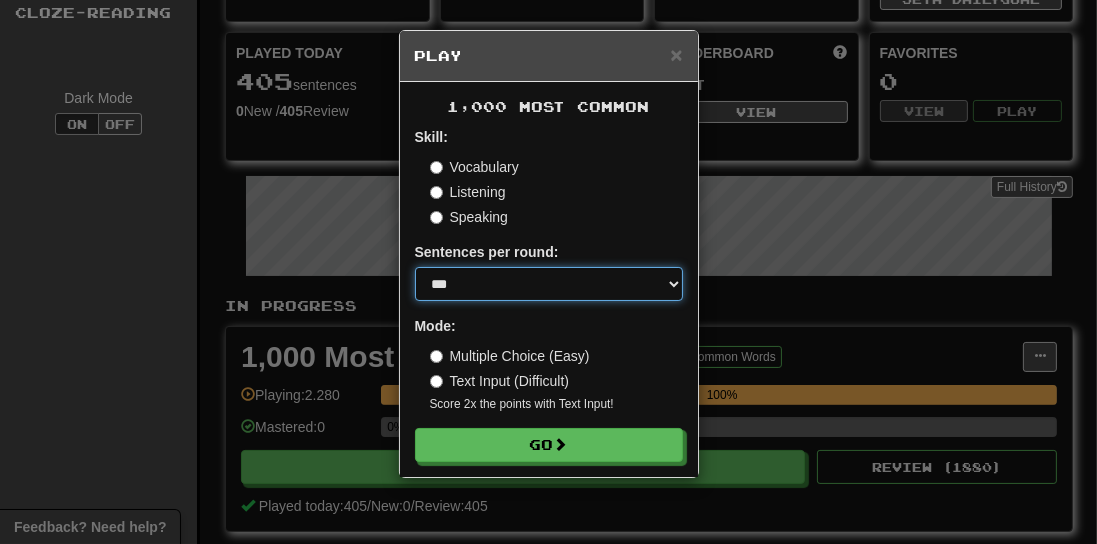 click on "* ** ** ** ** ** *** ********" at bounding box center [549, 284] 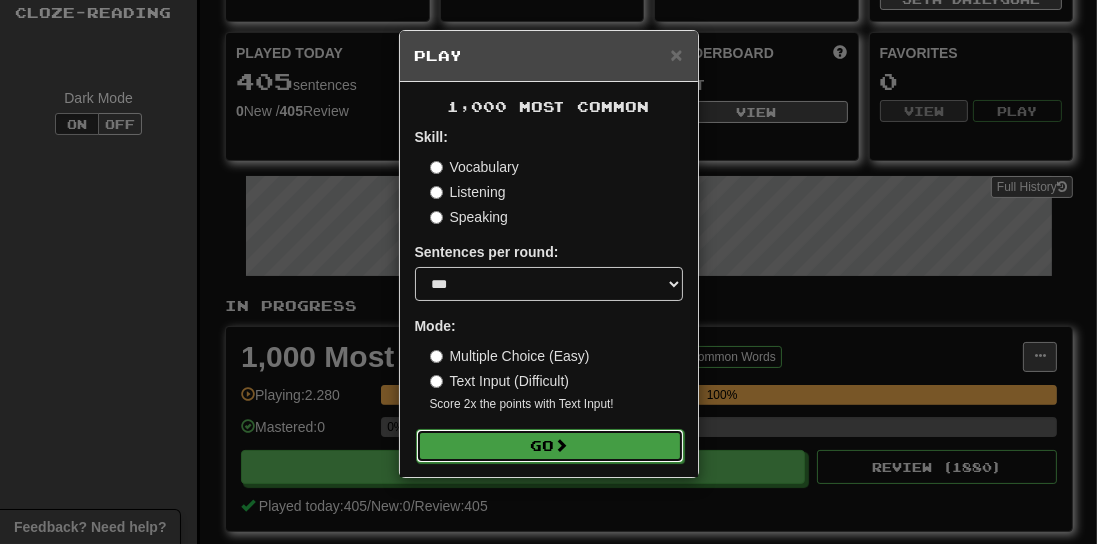 drag, startPoint x: 654, startPoint y: 297, endPoint x: 510, endPoint y: 441, distance: 203.64676 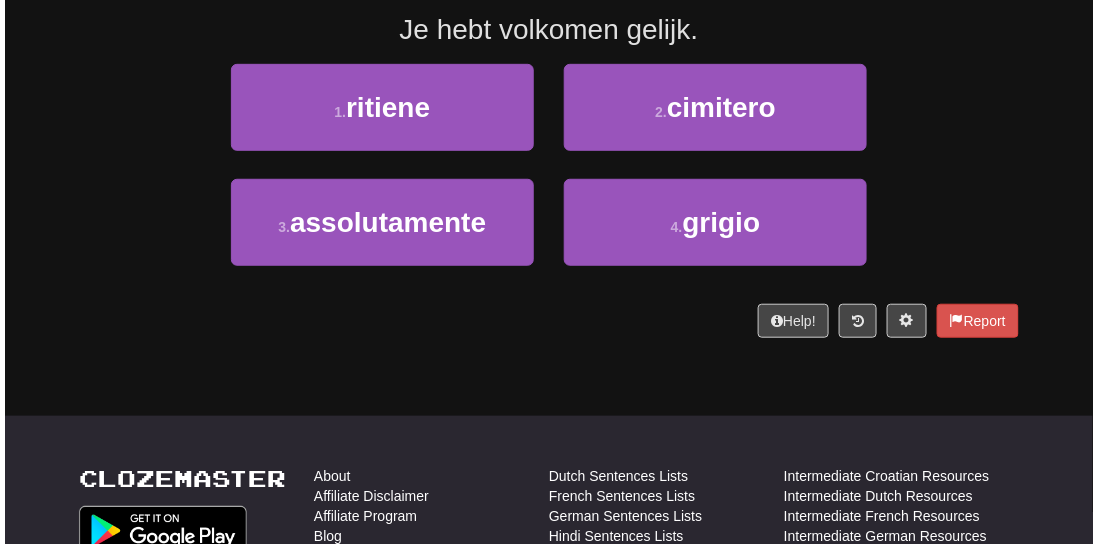 scroll, scrollTop: 264, scrollLeft: 0, axis: vertical 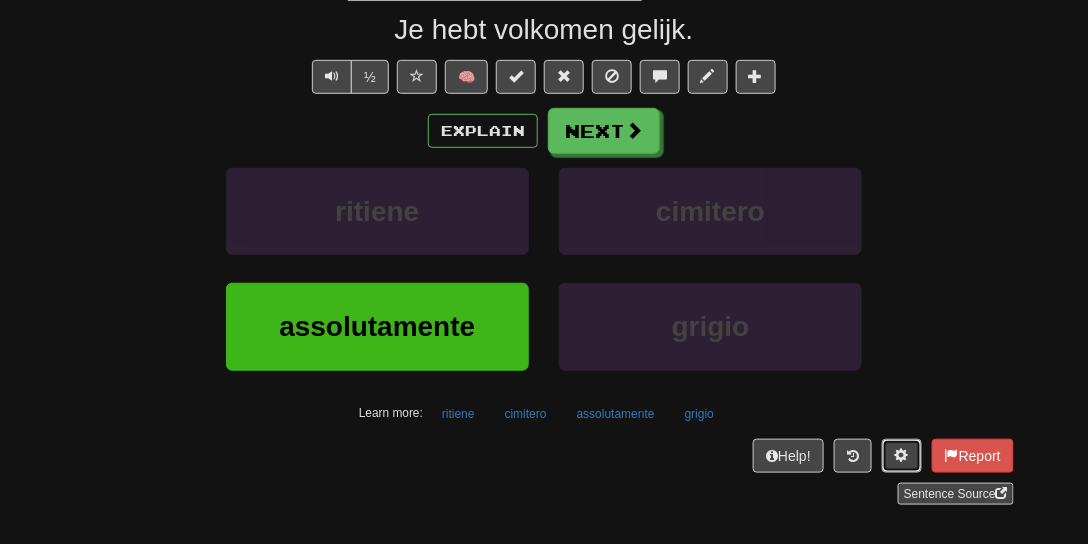 click at bounding box center [902, 455] 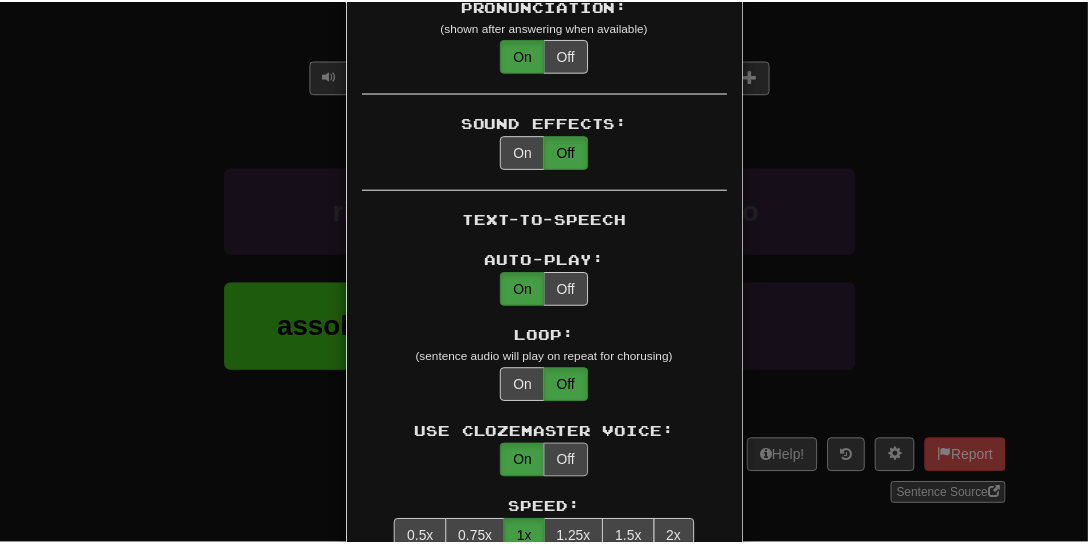 scroll, scrollTop: 800, scrollLeft: 0, axis: vertical 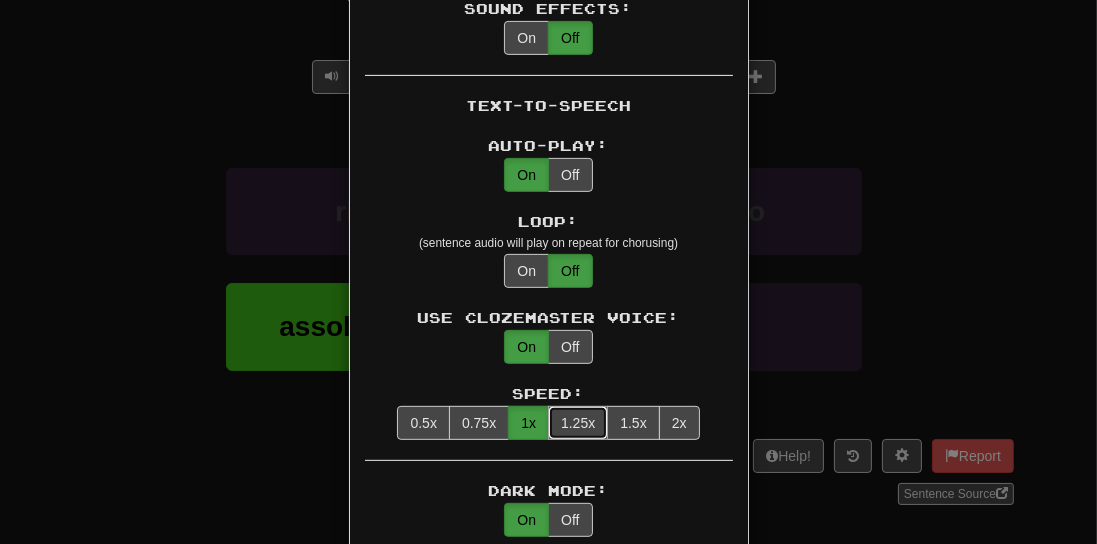 click on "1.25x" at bounding box center [578, 423] 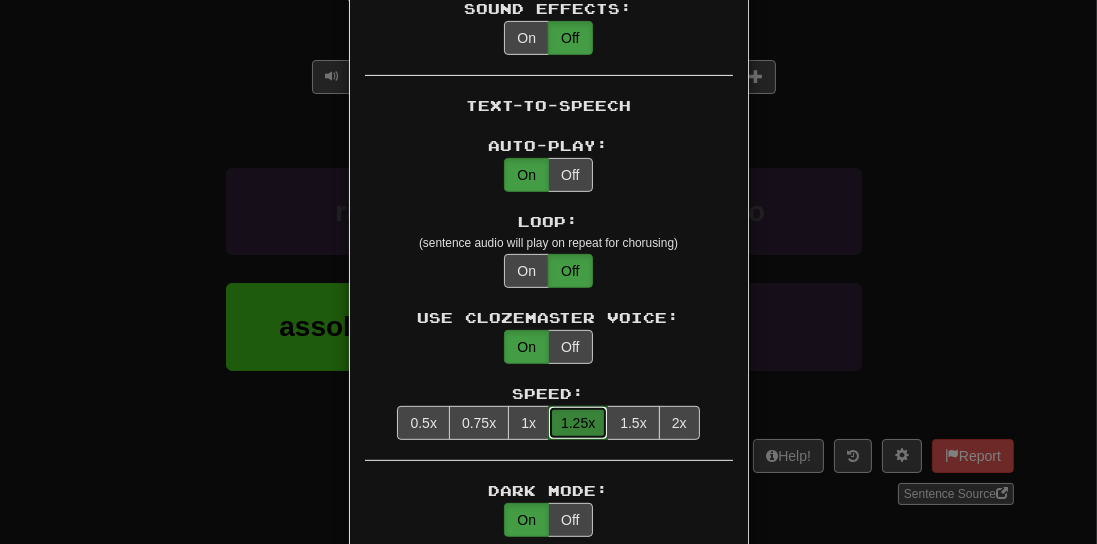 click on "× Game Settings Translations: Visible Show  After Answering Hidden Sentence Text Initially Hidden: (see just the translation, then click a button to see the sentence text) On Off Hints: (appear above the missing word when available) On Off Image Toggle: (toggle button, if sentence image available) After Answering Before and After Off Image Background: (use sentence image as background, if available) On Off Pronunciation: (shown after answering when available) On Off Sound Effects: On Off Text-to-Speech Auto-Play: On Off Loop: (sentence audio will play on repeat for chorusing) On Off Use Clozemaster Voice: On Off Speed: 0.5x 0.75x 1x 1.25x 1.5x 2x Dark Mode: On Off Leveled Up Notifications: On Off Manual Master/Reset Confirmation: On Off Font Sizes: Hint 1 x Sample text. Notes 1 x Sample text. Pronunciation 1 x Sample text. Translation 2 x Sample text. Transliteration 1 x Sample text. Shortcut Hotkeys:  Enabled Enter Submit answer, next sentence, next round 1-4 Select multiple choice answer ctl+Space alt+a" at bounding box center (548, 272) 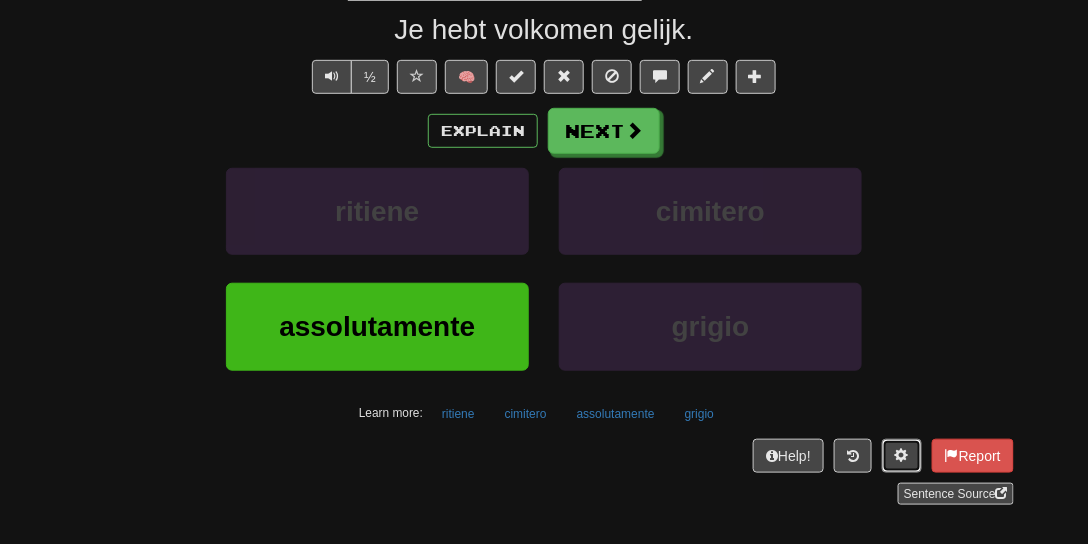type 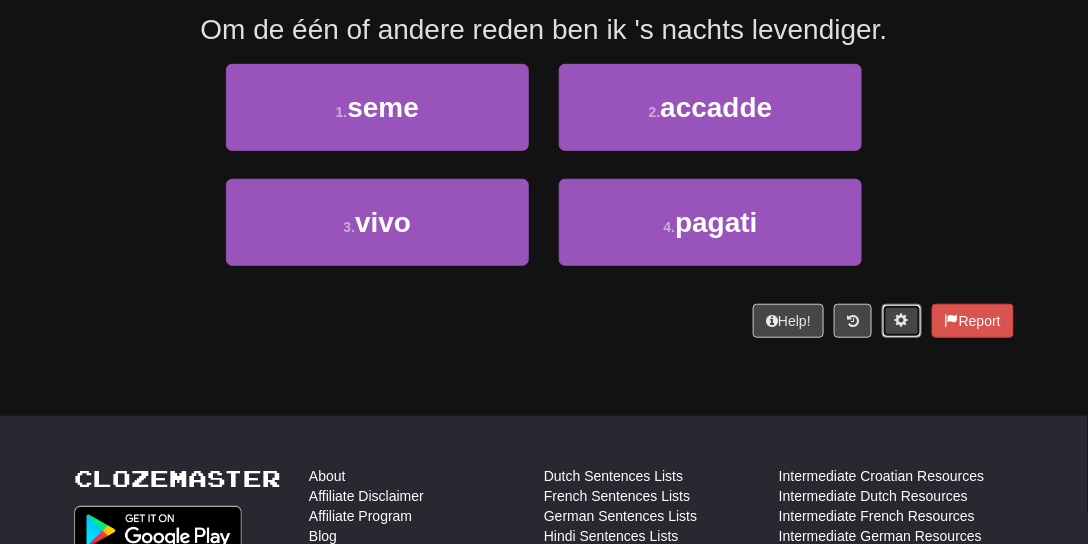 scroll, scrollTop: 264, scrollLeft: 0, axis: vertical 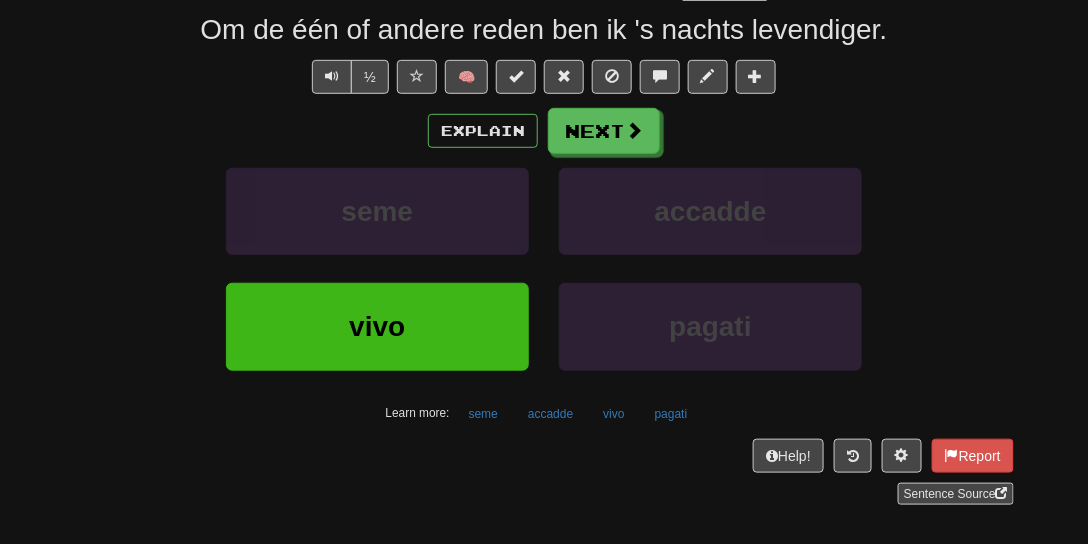 click on "Explain Next" at bounding box center (544, 131) 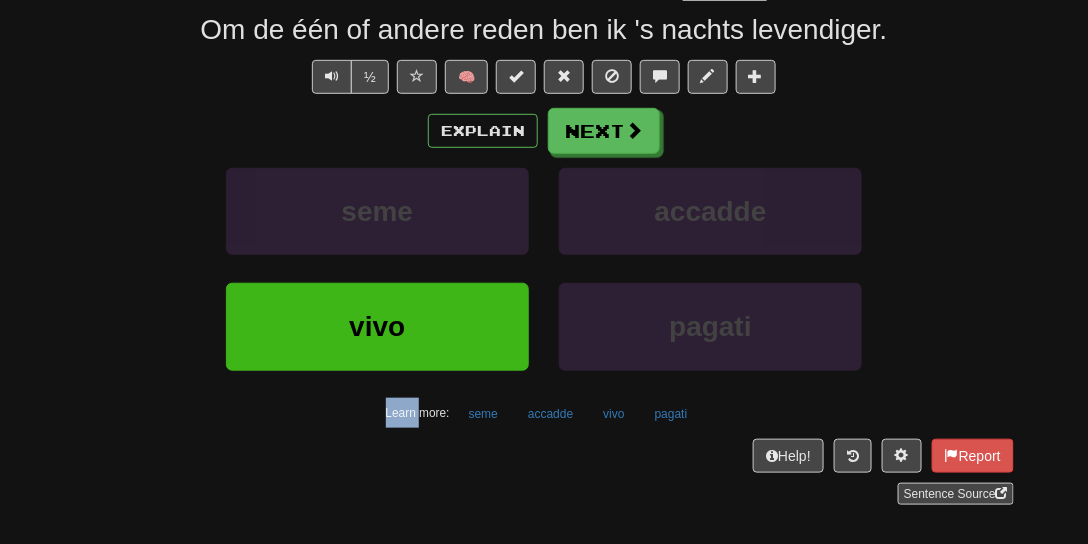 click on "Explain Next" at bounding box center (544, 131) 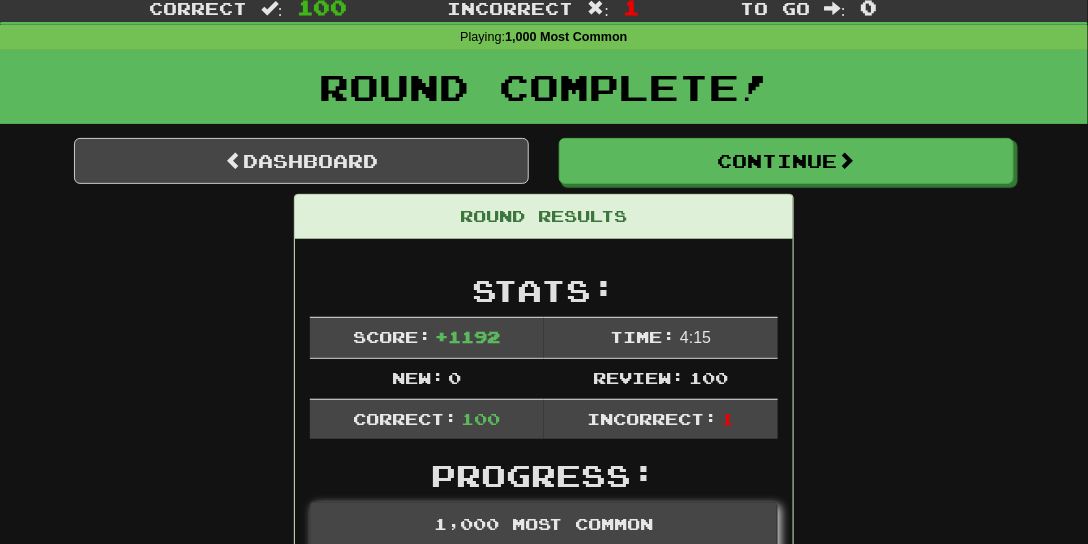 scroll, scrollTop: 1, scrollLeft: 0, axis: vertical 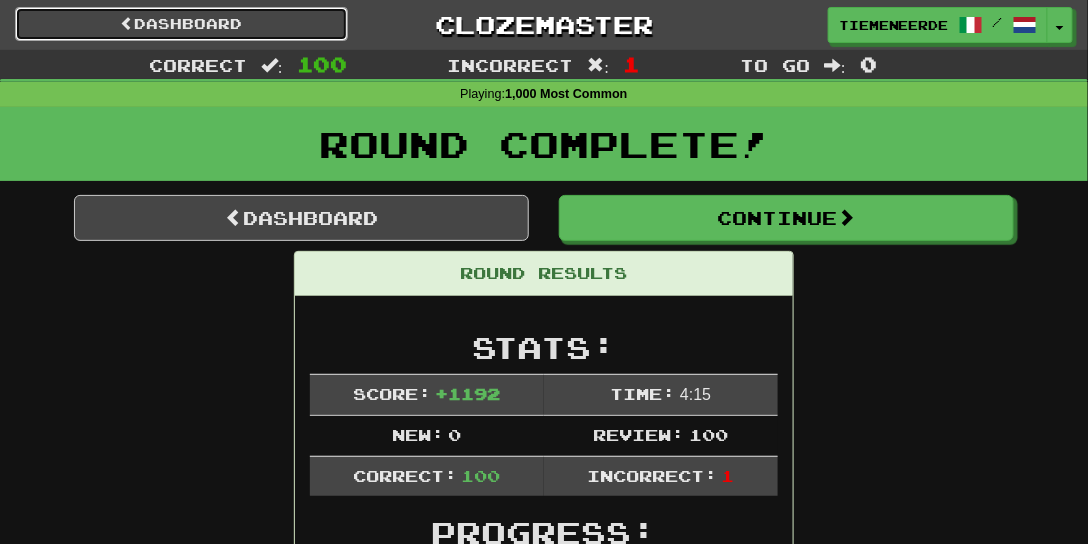 click on "Dashboard" at bounding box center (181, 24) 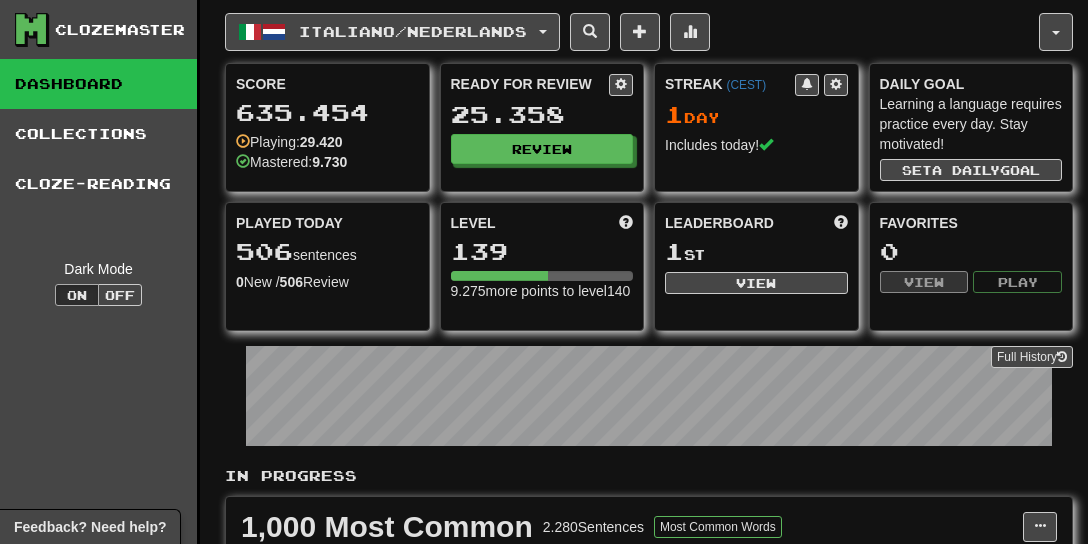 scroll, scrollTop: 0, scrollLeft: 0, axis: both 